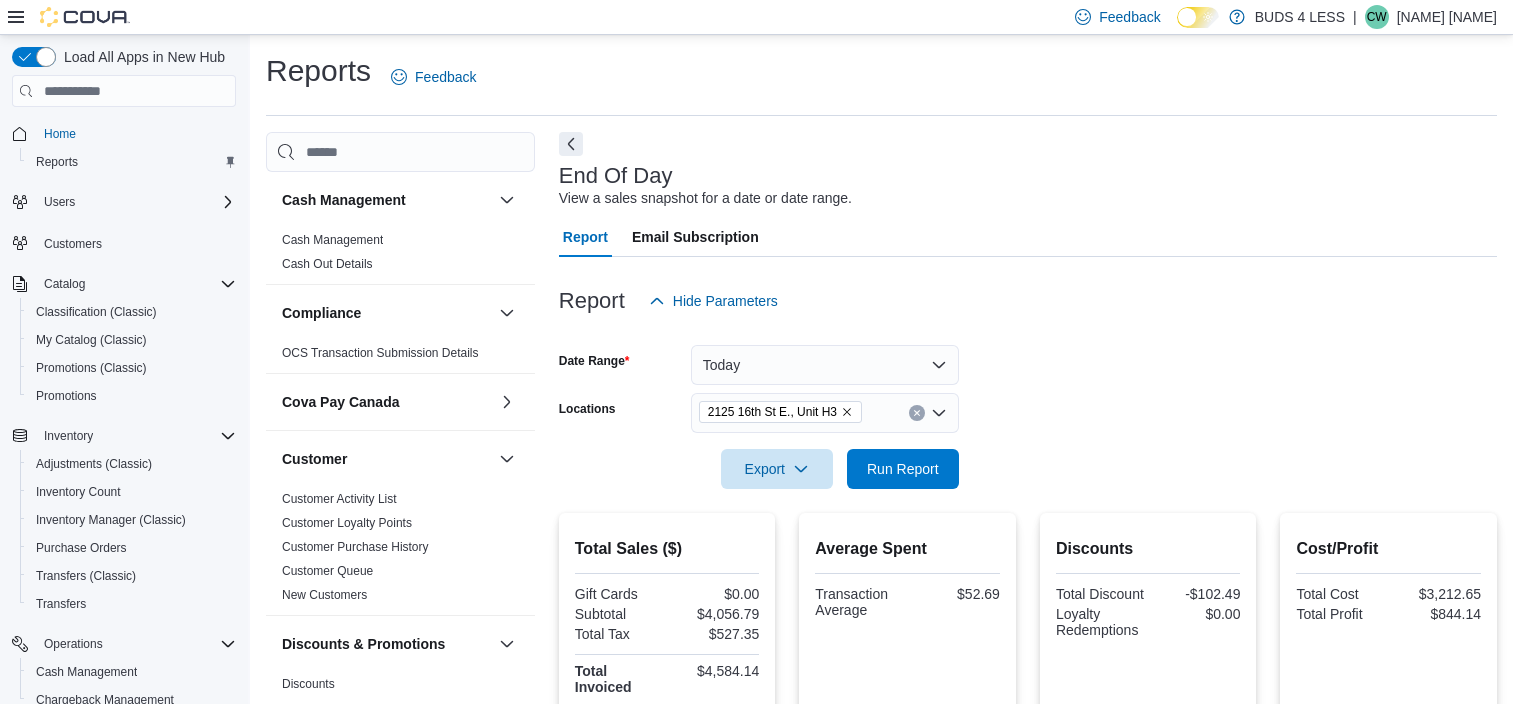 scroll, scrollTop: 345, scrollLeft: 0, axis: vertical 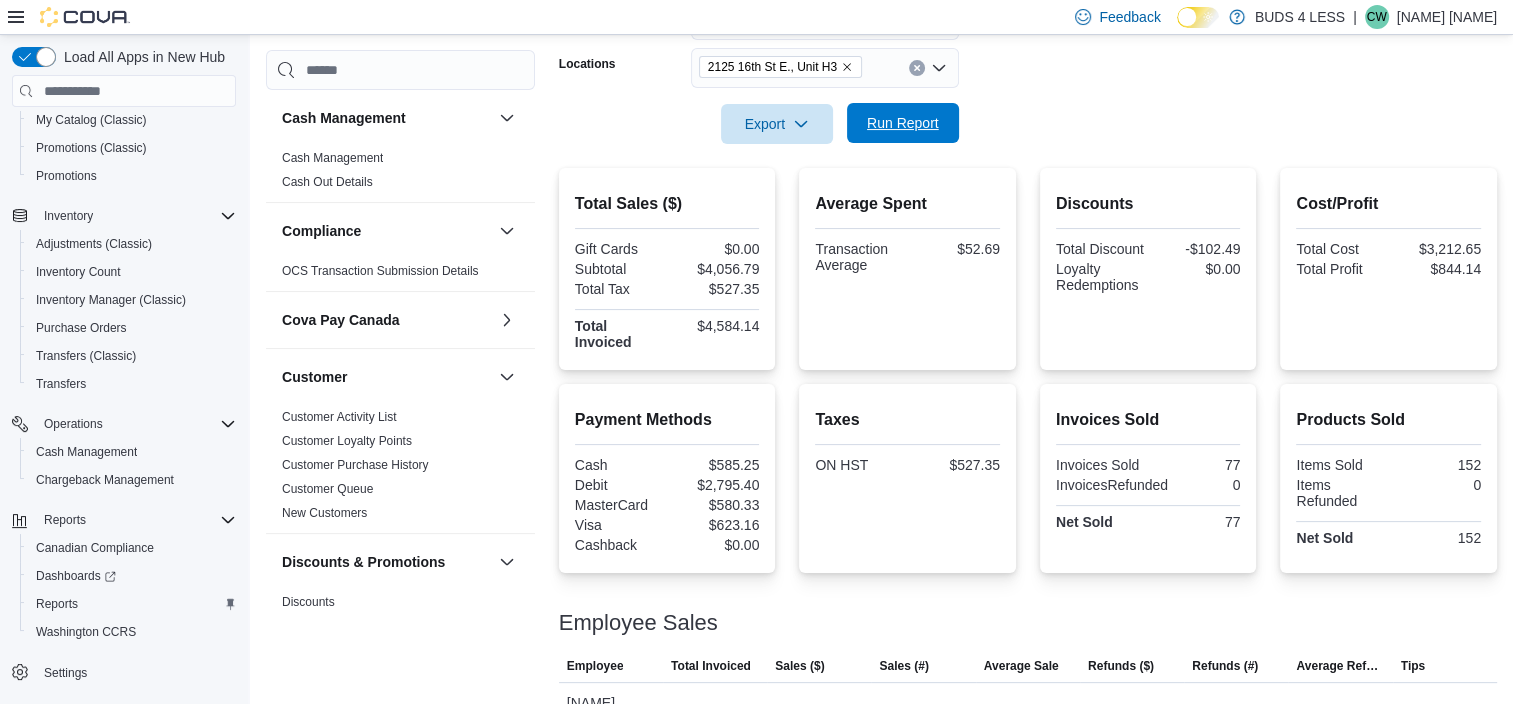 click on "Run Report" at bounding box center [903, 123] 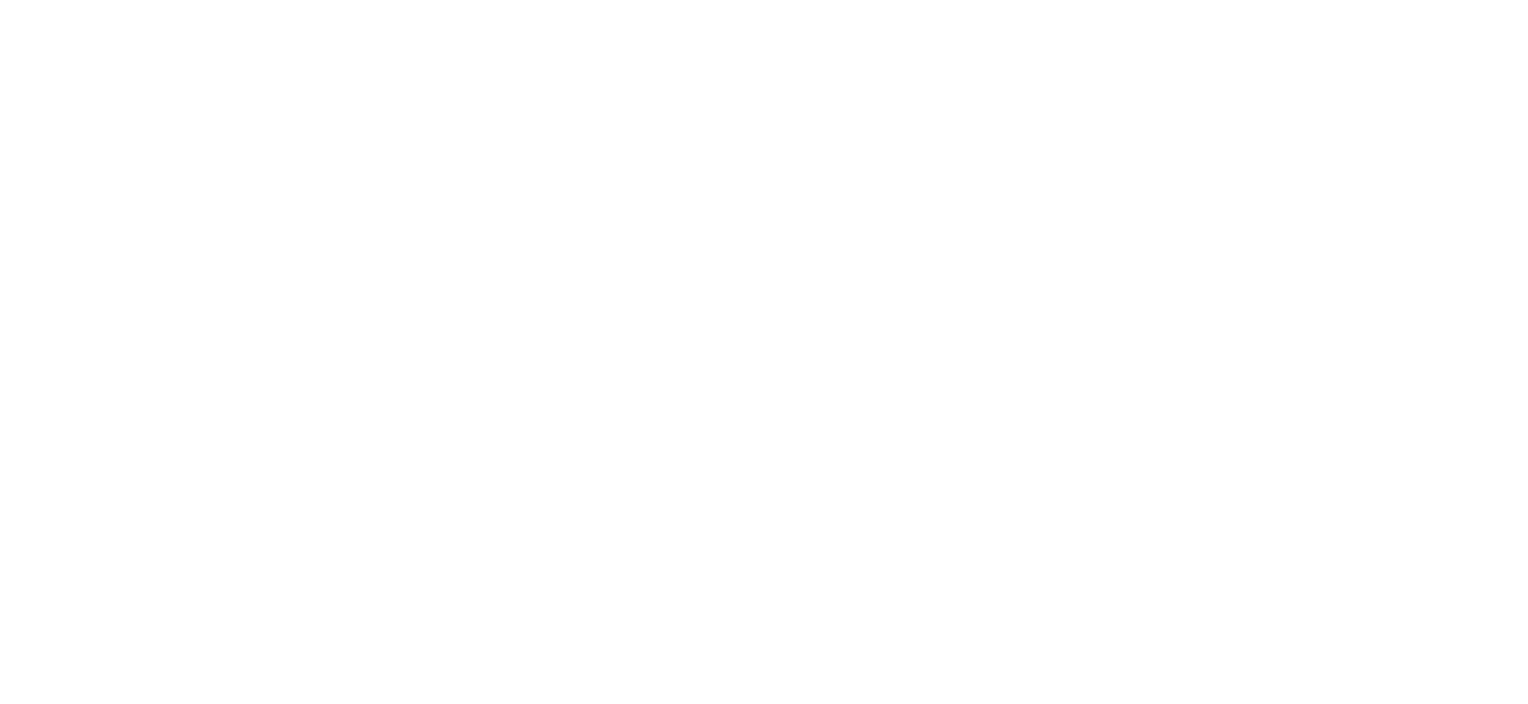 scroll, scrollTop: 0, scrollLeft: 0, axis: both 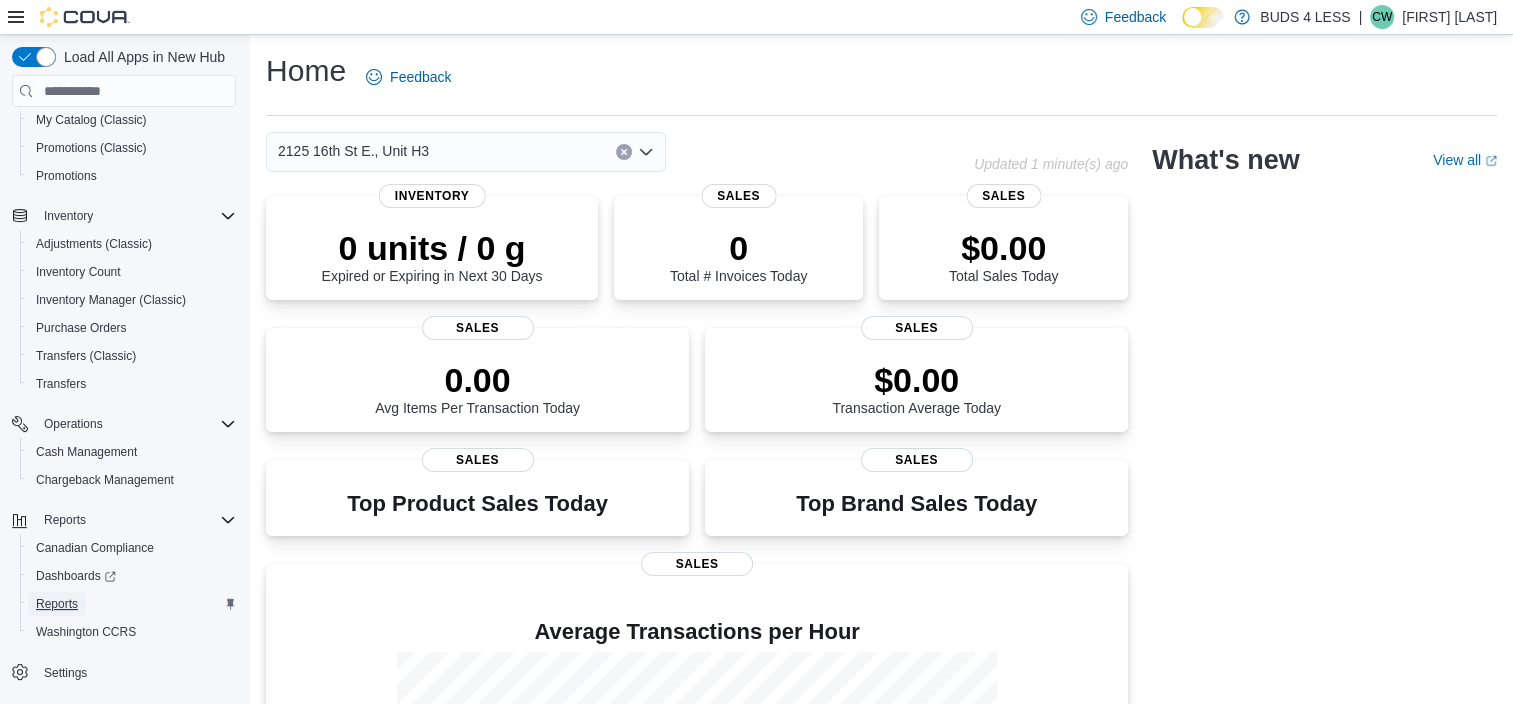 click on "Reports" at bounding box center (57, 604) 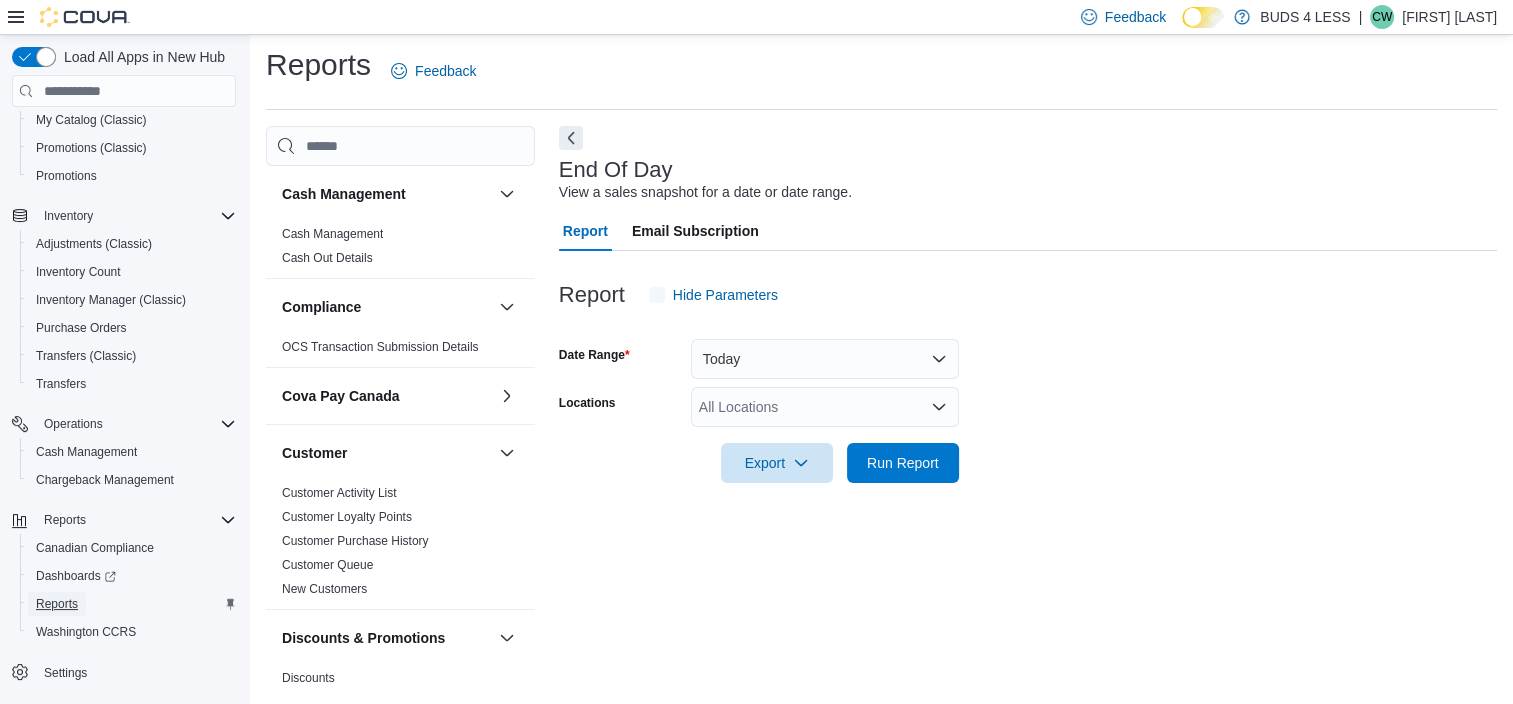 scroll, scrollTop: 12, scrollLeft: 0, axis: vertical 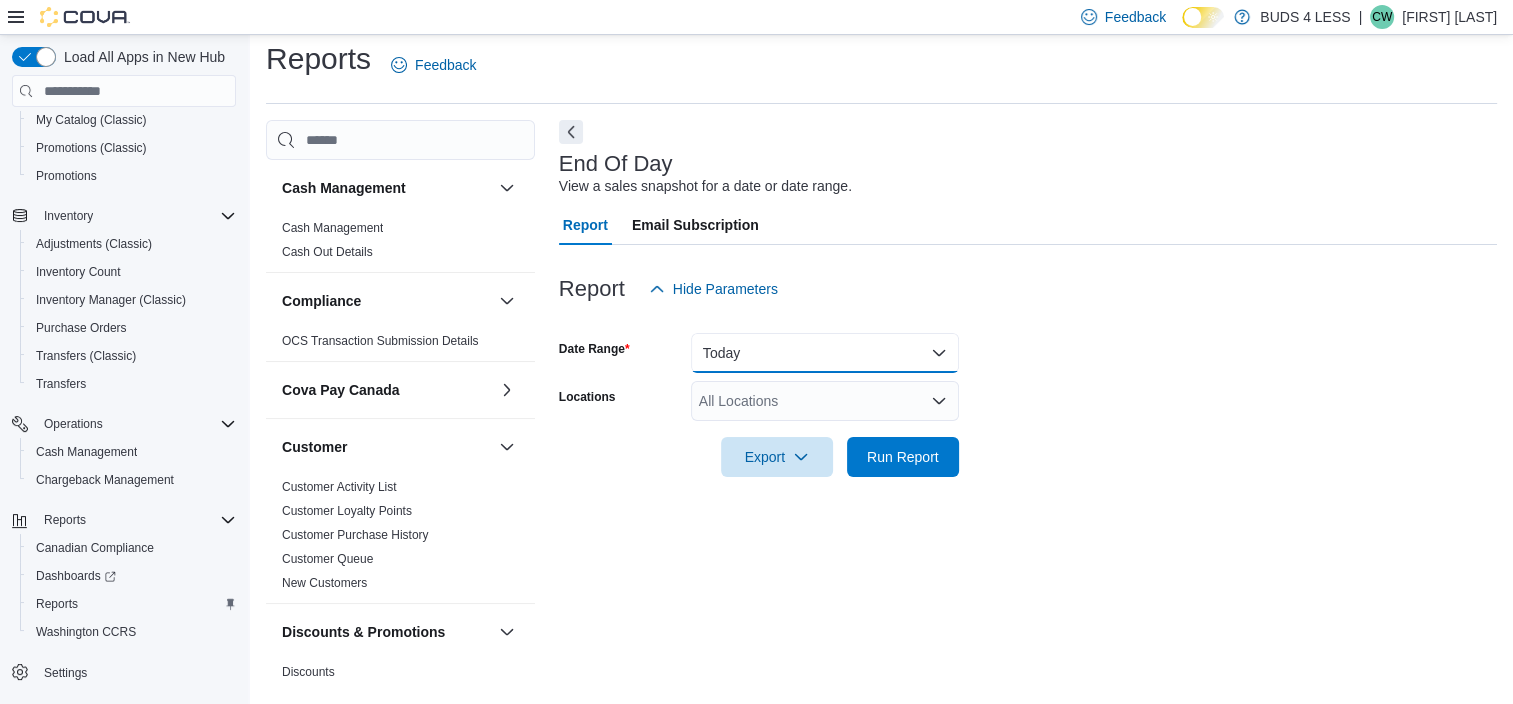 click on "Today" at bounding box center (825, 353) 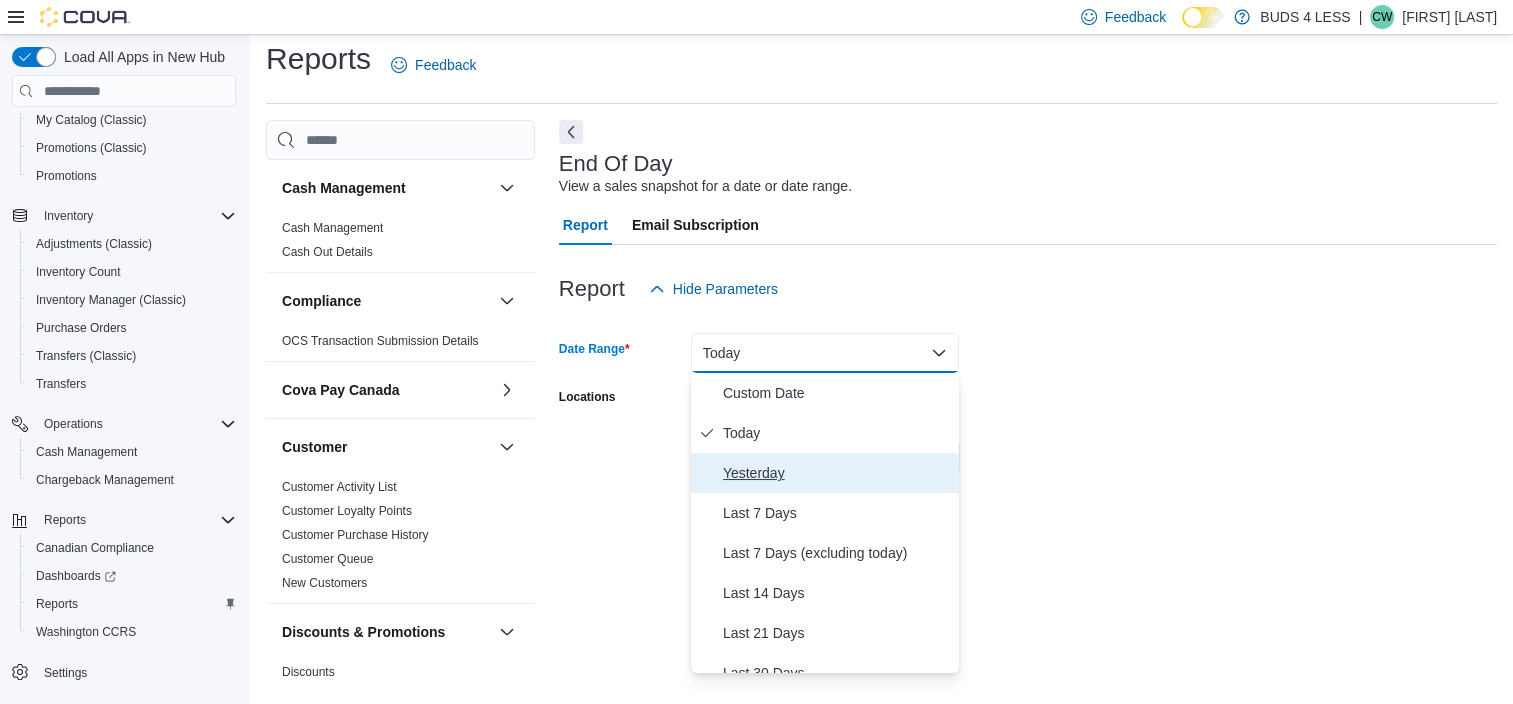 click on "Yesterday" at bounding box center (837, 473) 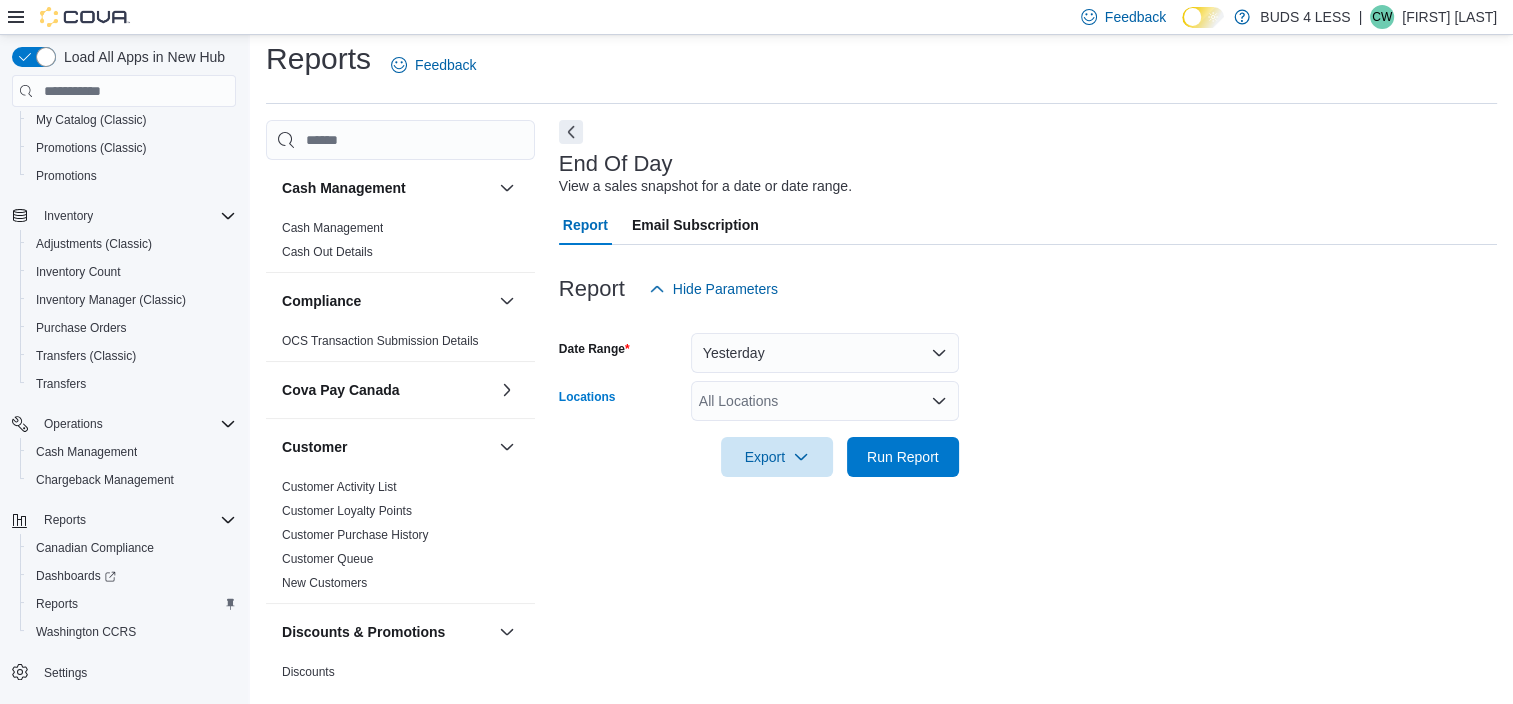 click on "All Locations" at bounding box center (825, 401) 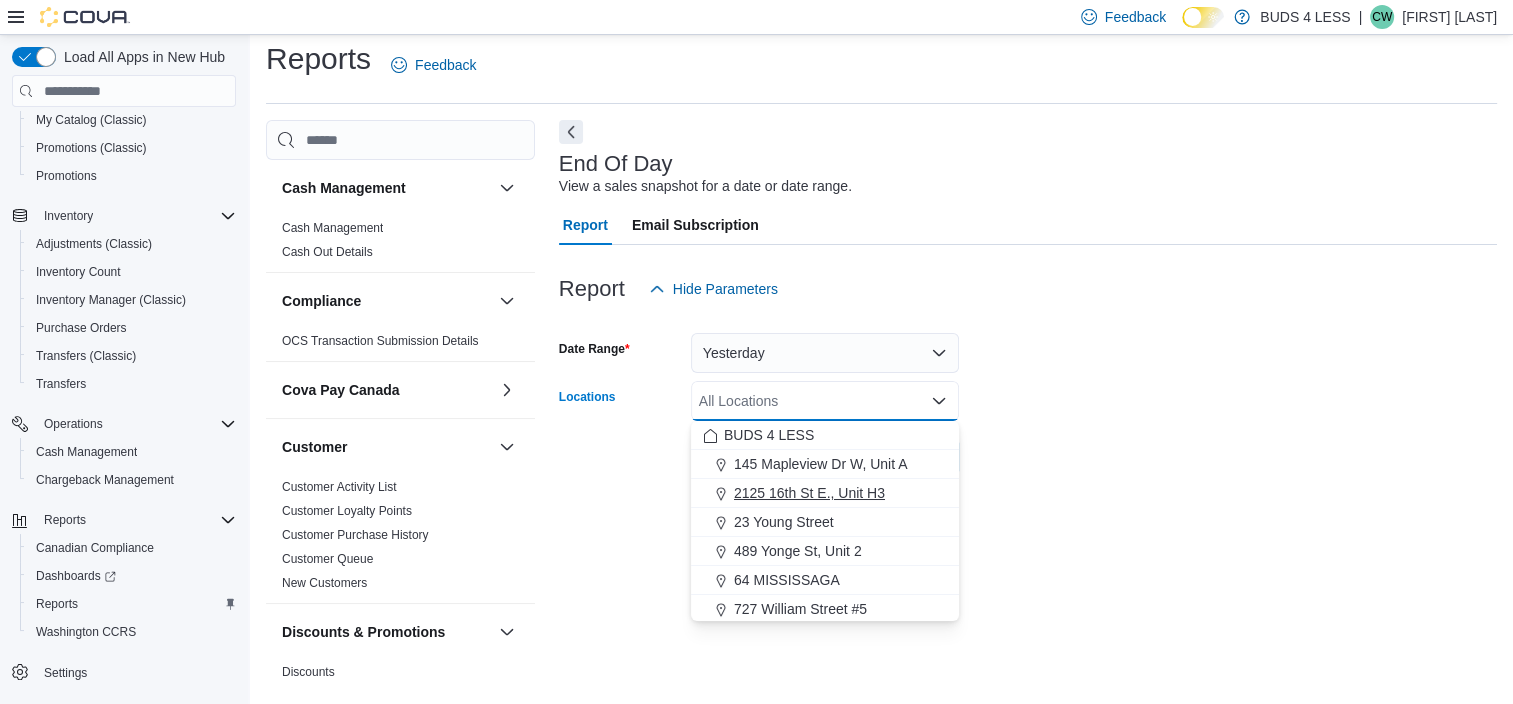 click on "2125 16th St E., Unit H3" at bounding box center (809, 493) 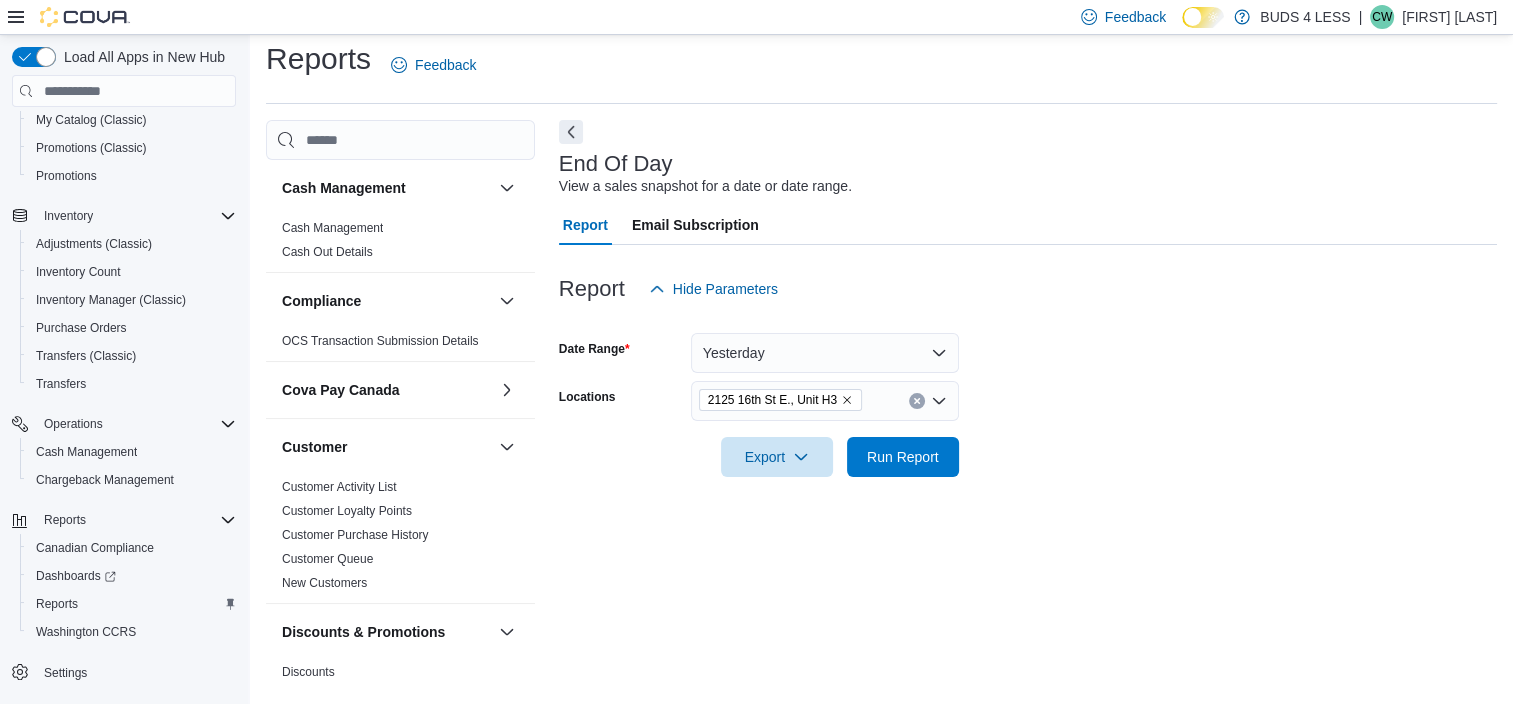 click on "Date Range Yesterday Locations 2125 16th St E., Unit H3 Export  Run Report" at bounding box center (1028, 393) 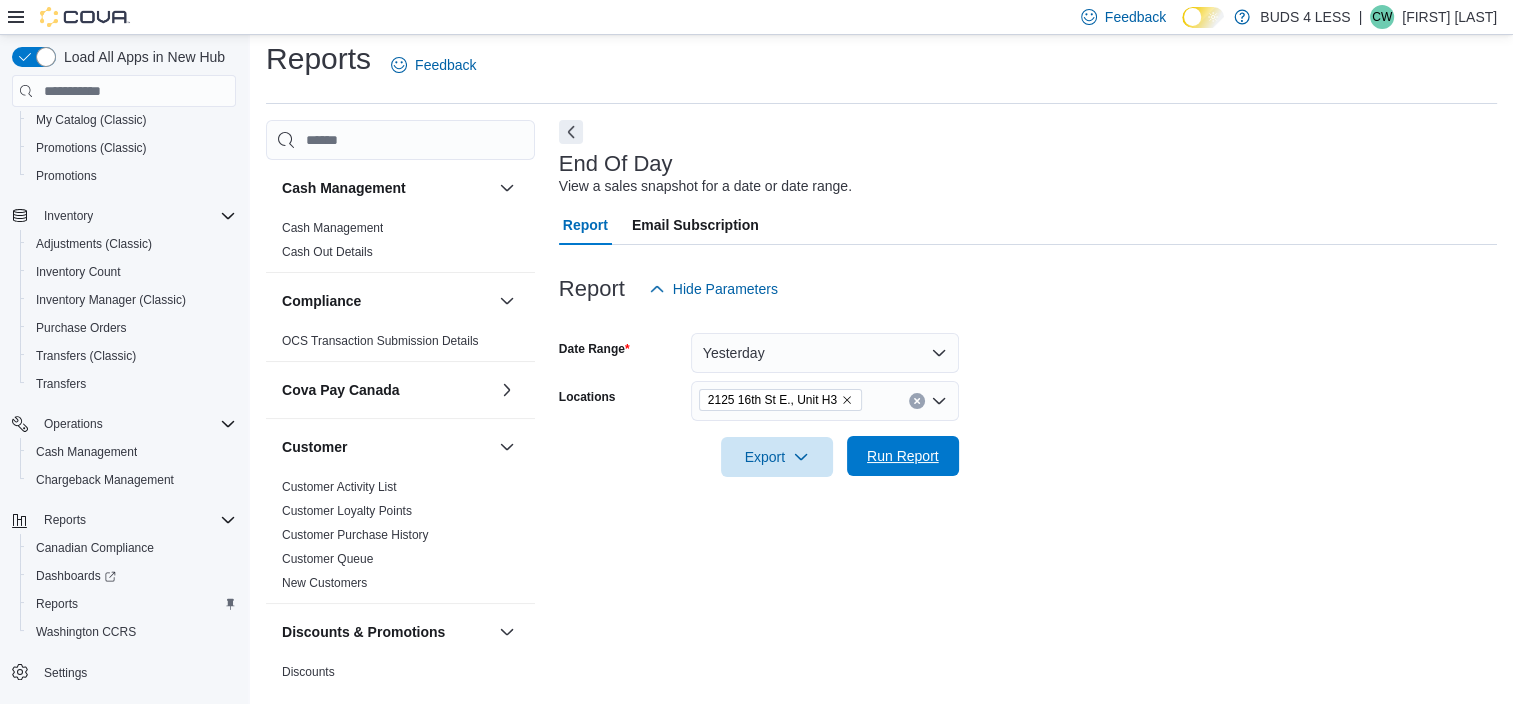 click on "Run Report" at bounding box center (903, 456) 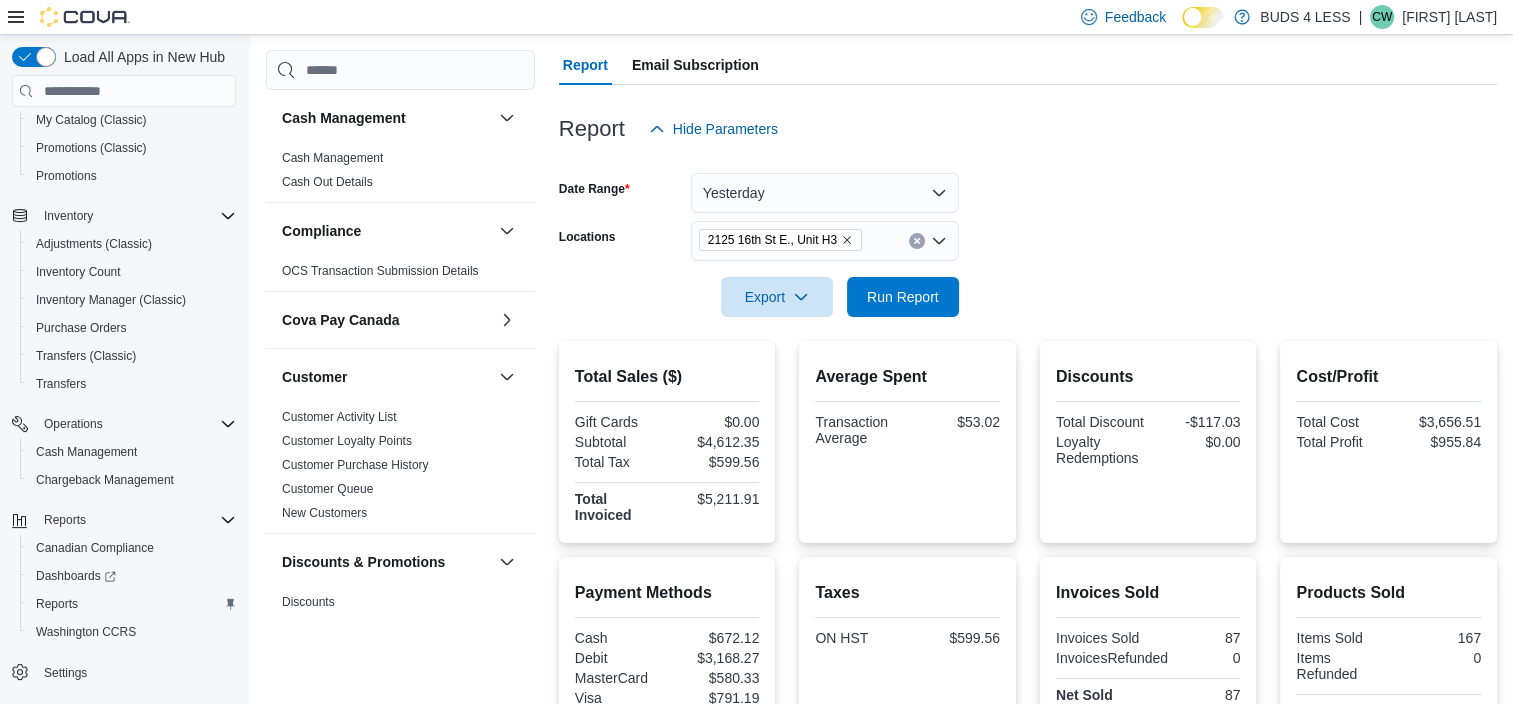 scroll, scrollTop: 145, scrollLeft: 0, axis: vertical 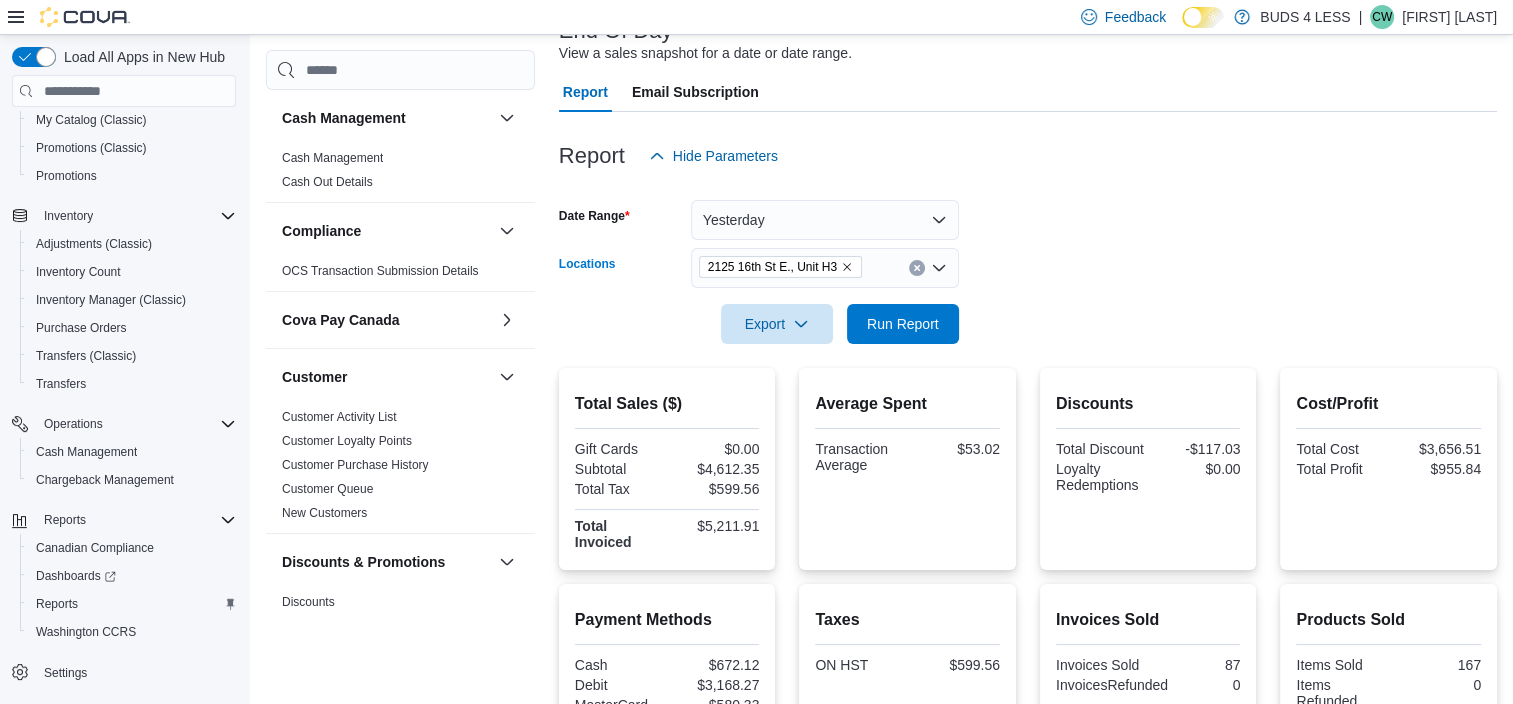 click at bounding box center (917, 268) 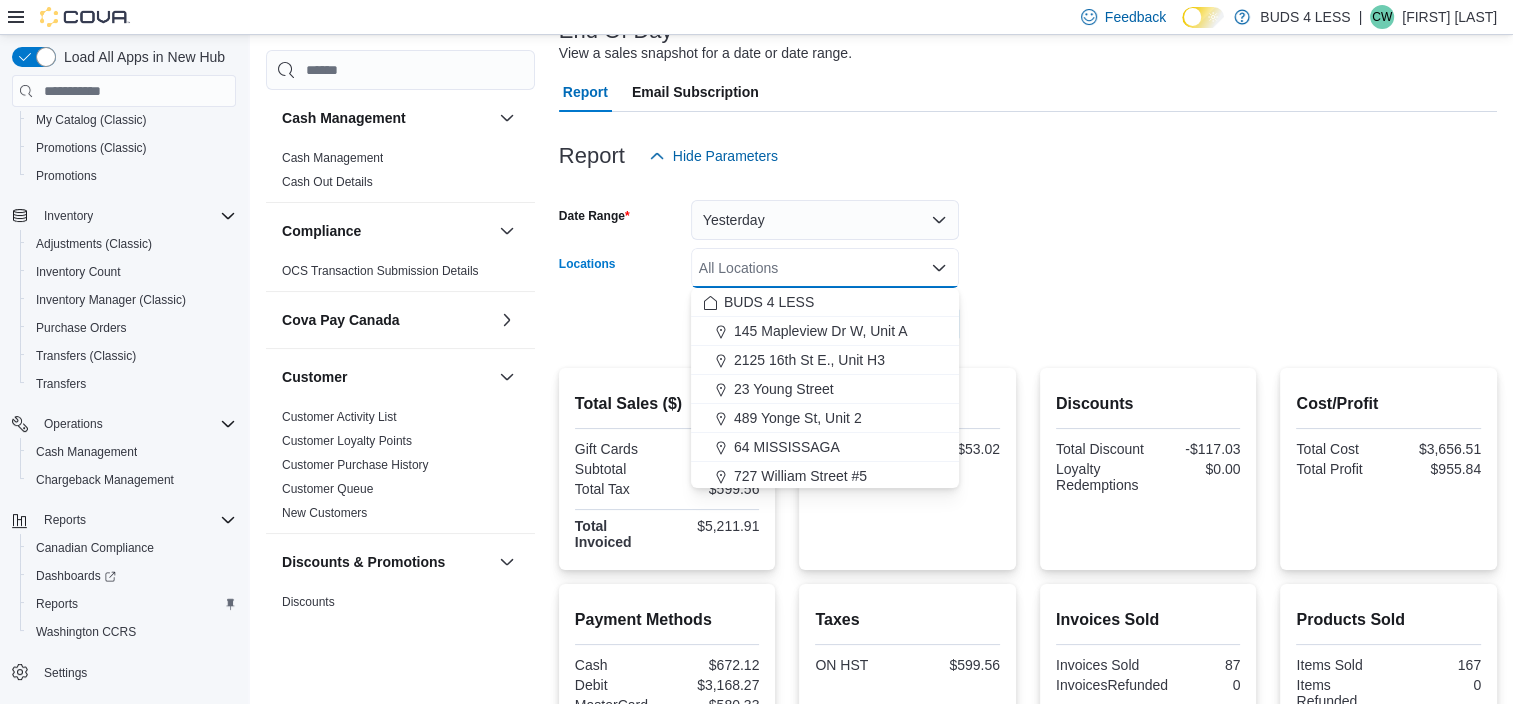click on "Date Range Yesterday Locations All Locations Combo box. Selected. Combo box input. All Locations. Type some text or, to display a list of choices, press Down Arrow. To exit the list of choices, press Escape. Export  Run Report" at bounding box center [1028, 260] 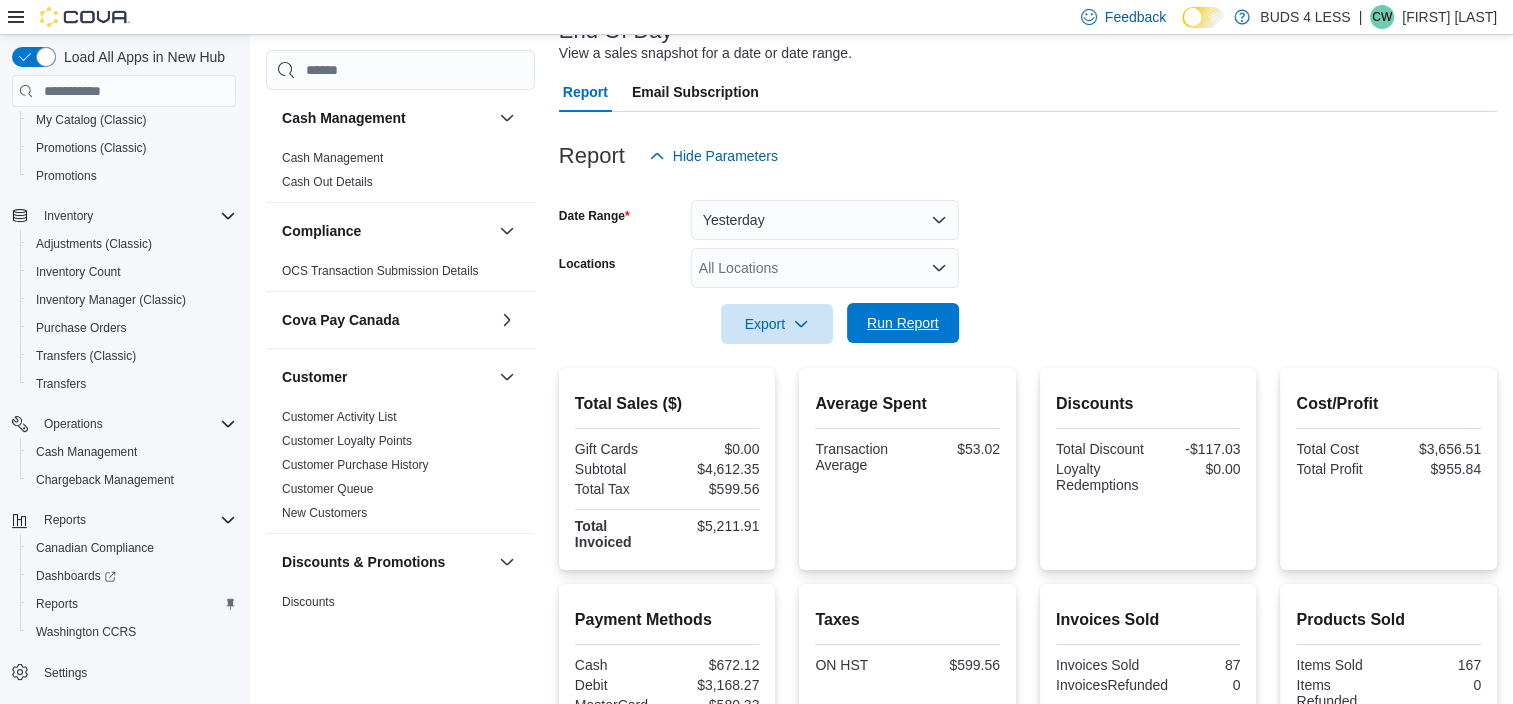 click on "Run Report" at bounding box center (903, 323) 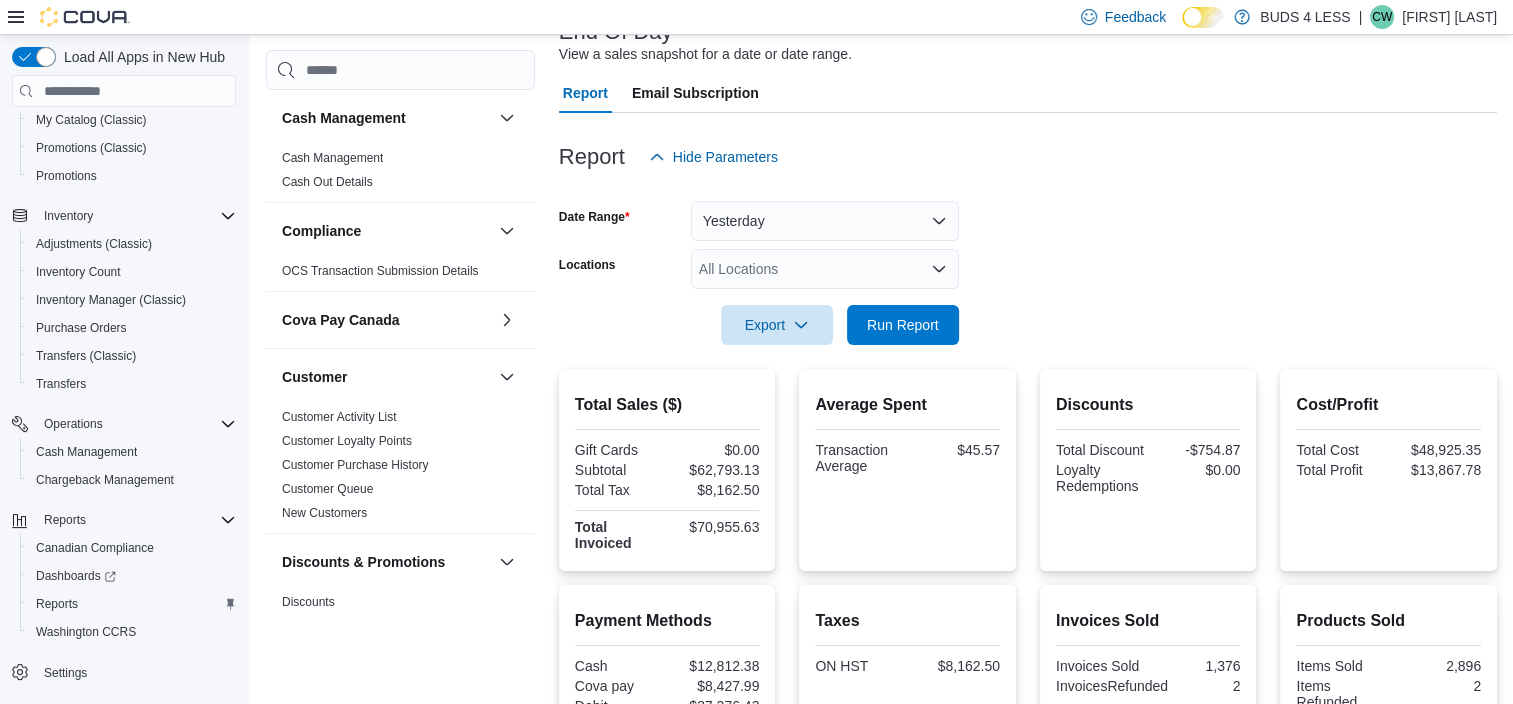 scroll, scrollTop: 0, scrollLeft: 0, axis: both 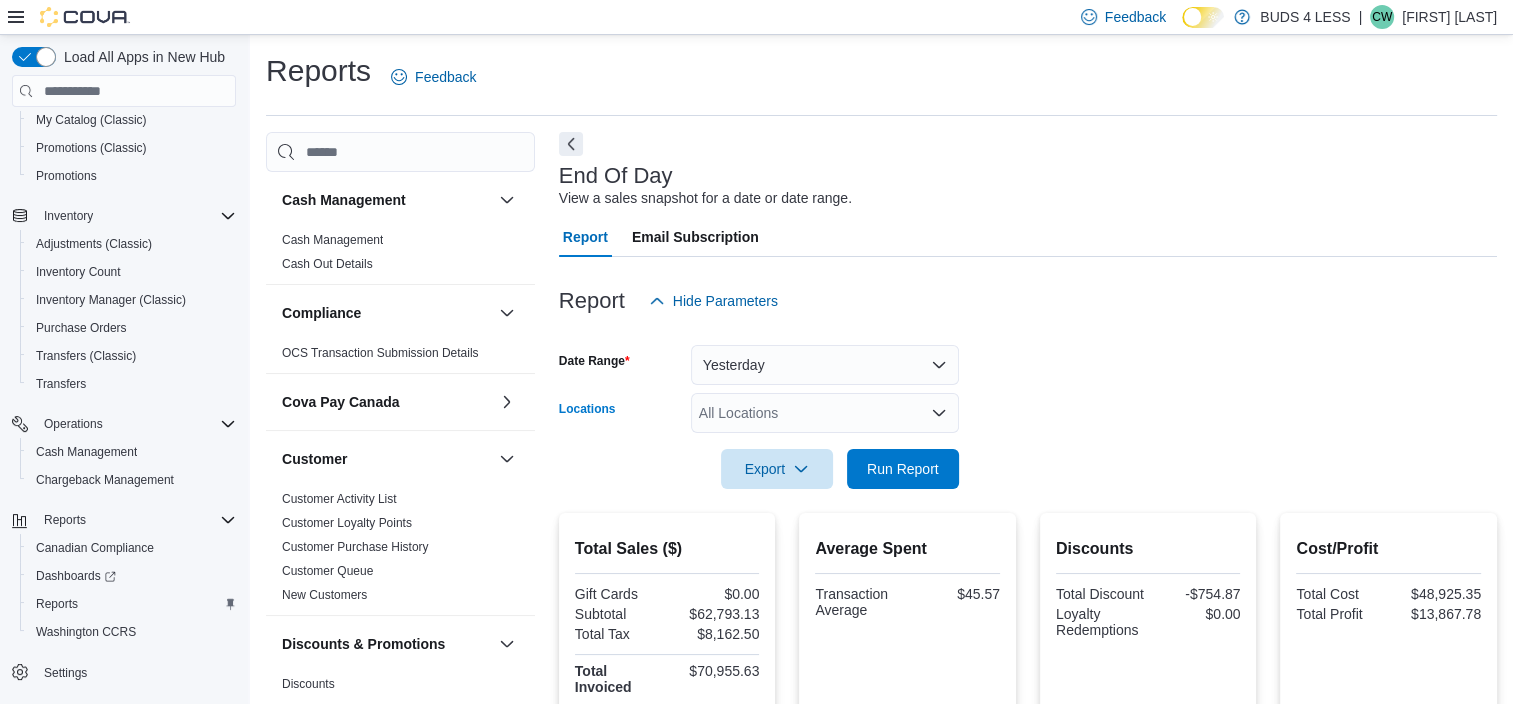 click on "All Locations" at bounding box center (825, 413) 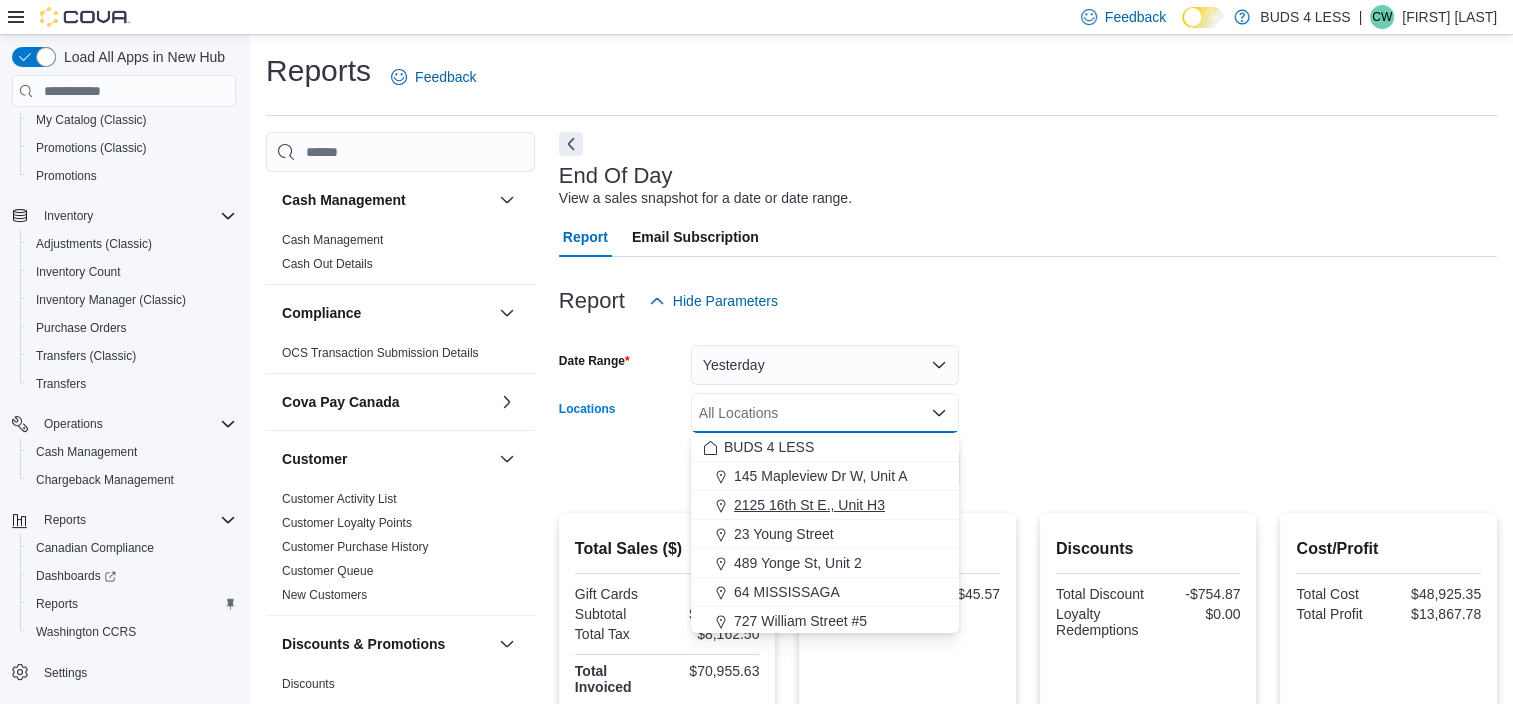 click on "2125 16th St E., Unit H3" at bounding box center [809, 505] 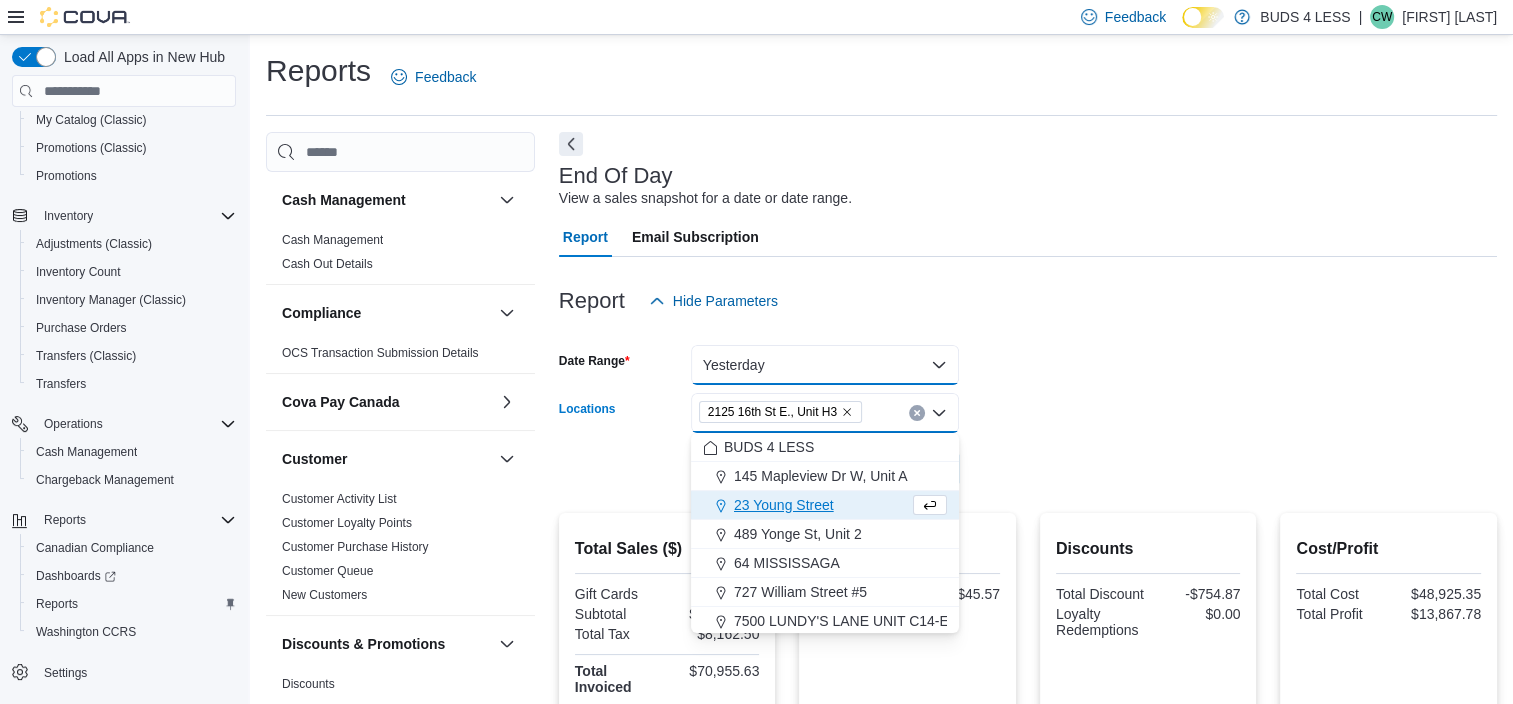 click on "Yesterday" at bounding box center (825, 365) 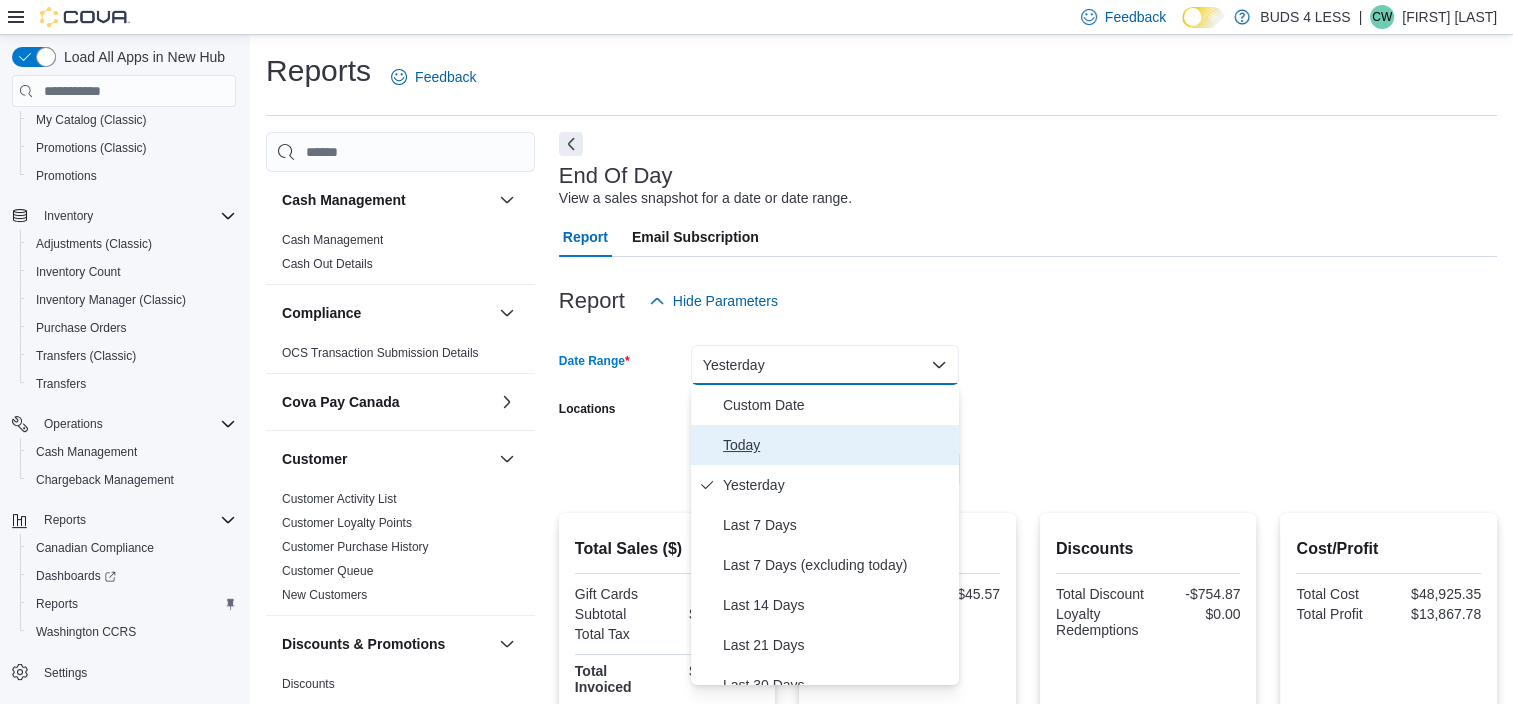 click on "Today" at bounding box center (837, 445) 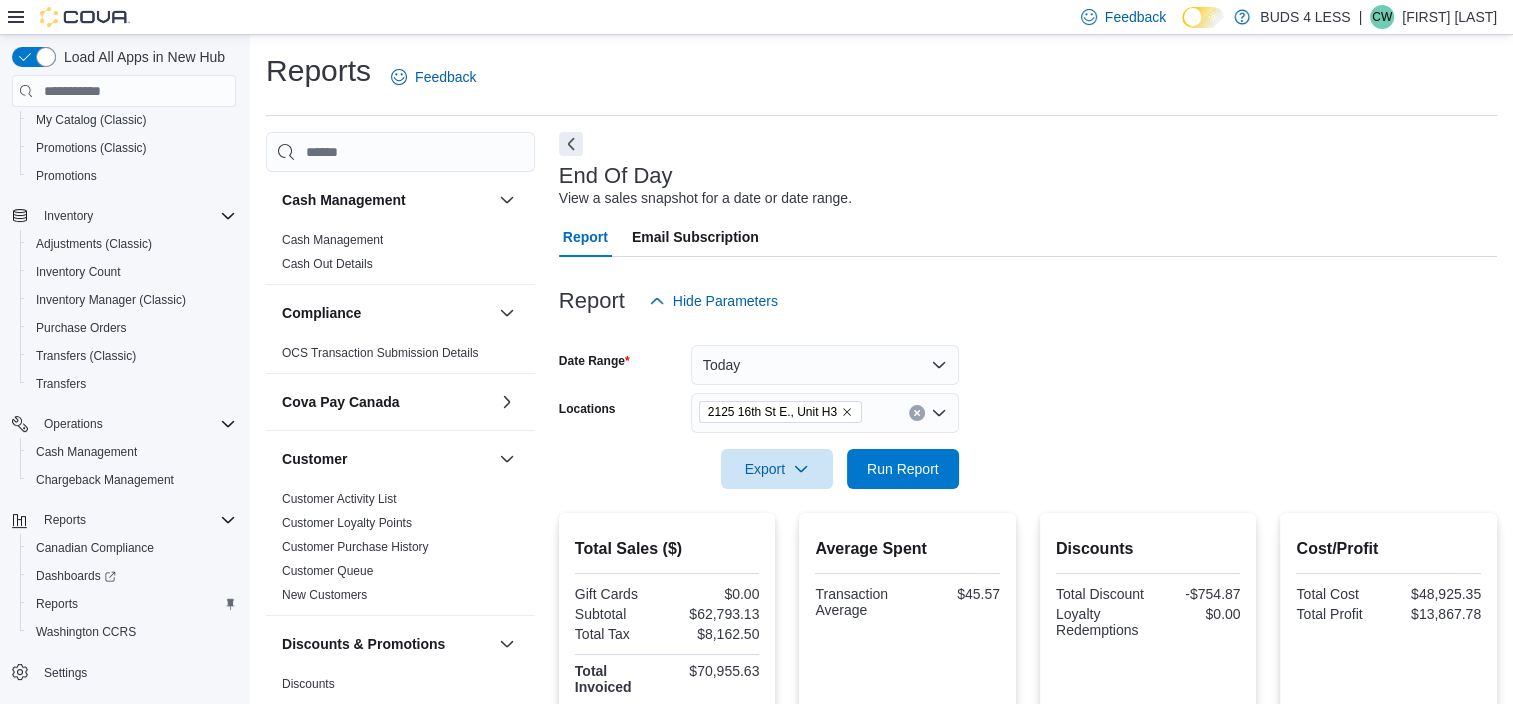 click on "Date Range Today Locations 2125 16th St E., Unit H3 Export  Run Report" at bounding box center (1028, 405) 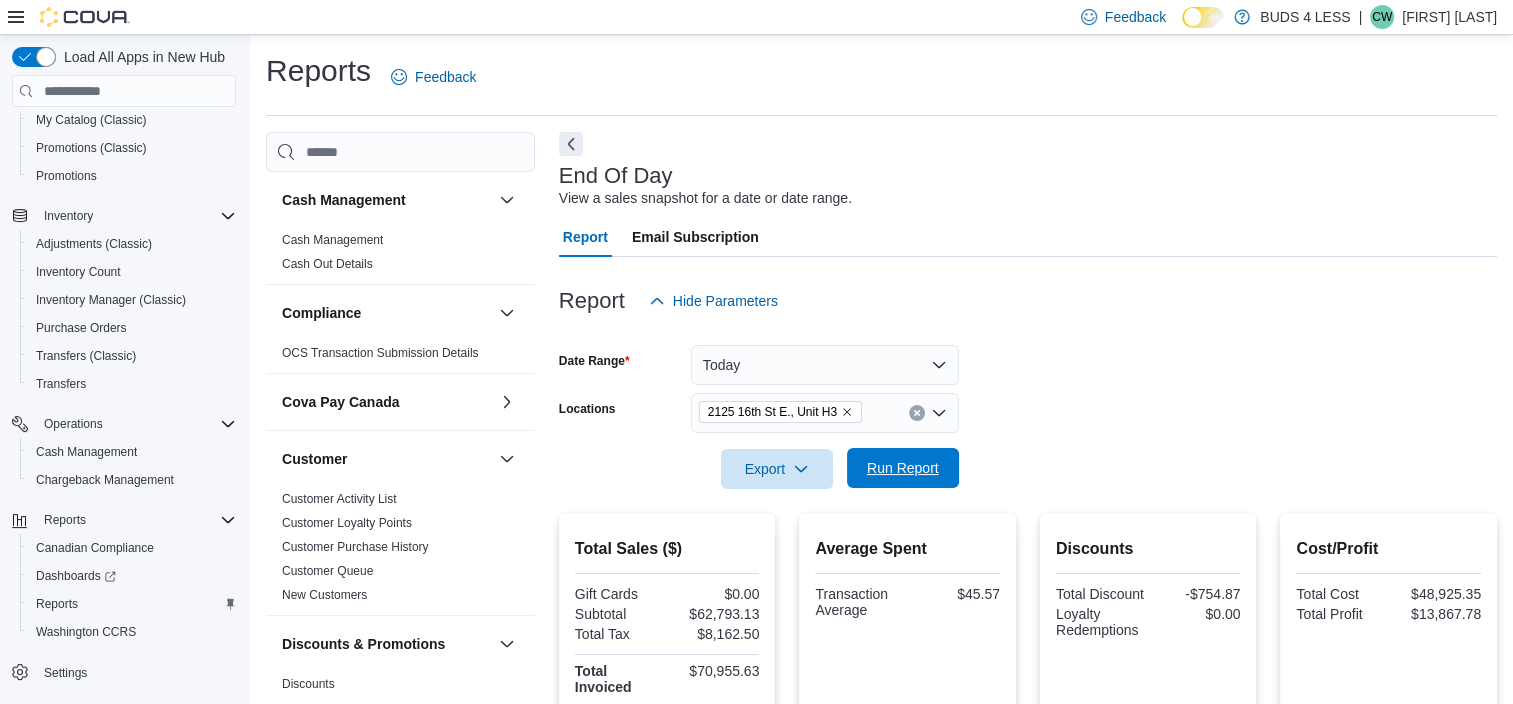 click on "Run Report" at bounding box center (903, 468) 